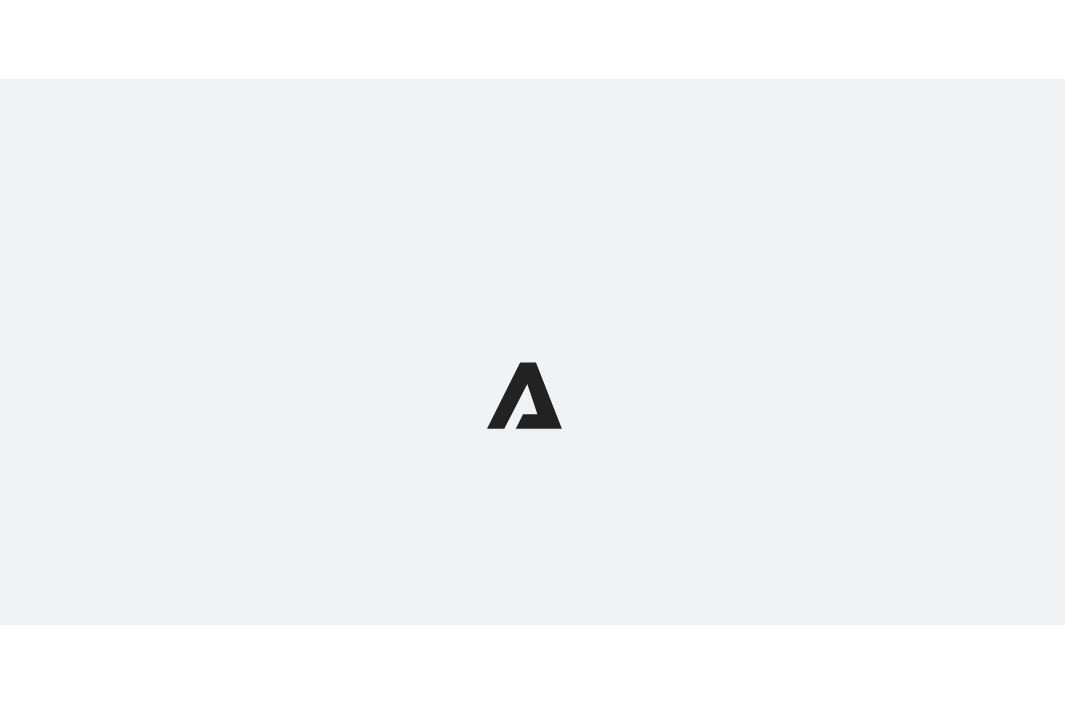 scroll, scrollTop: 0, scrollLeft: 0, axis: both 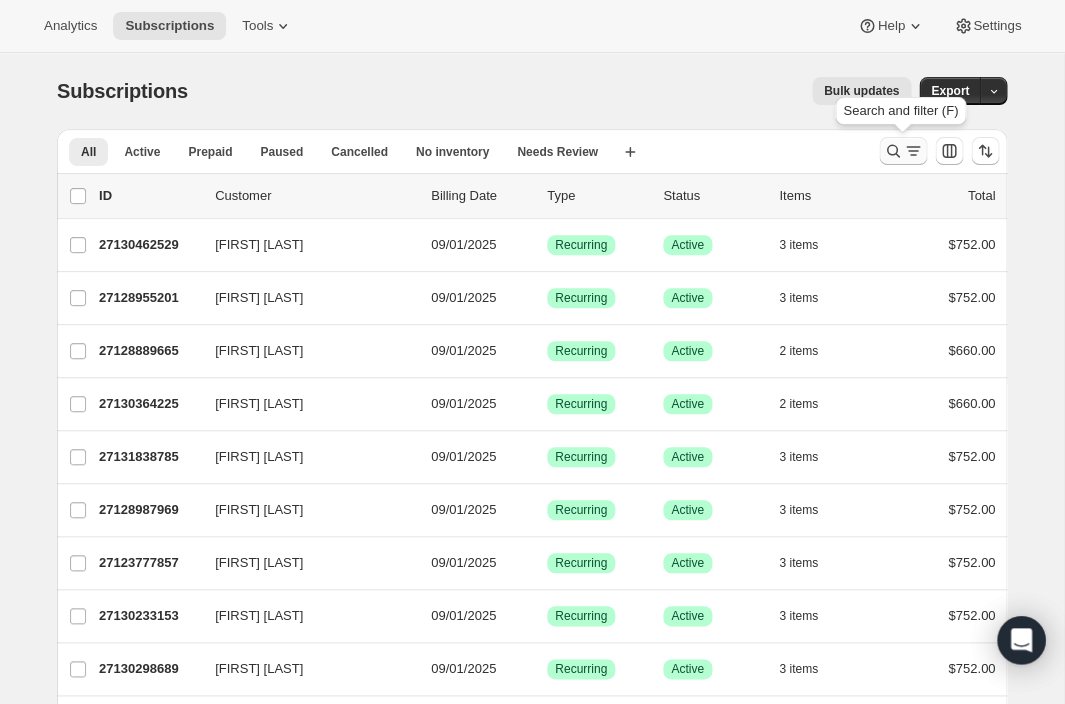 click 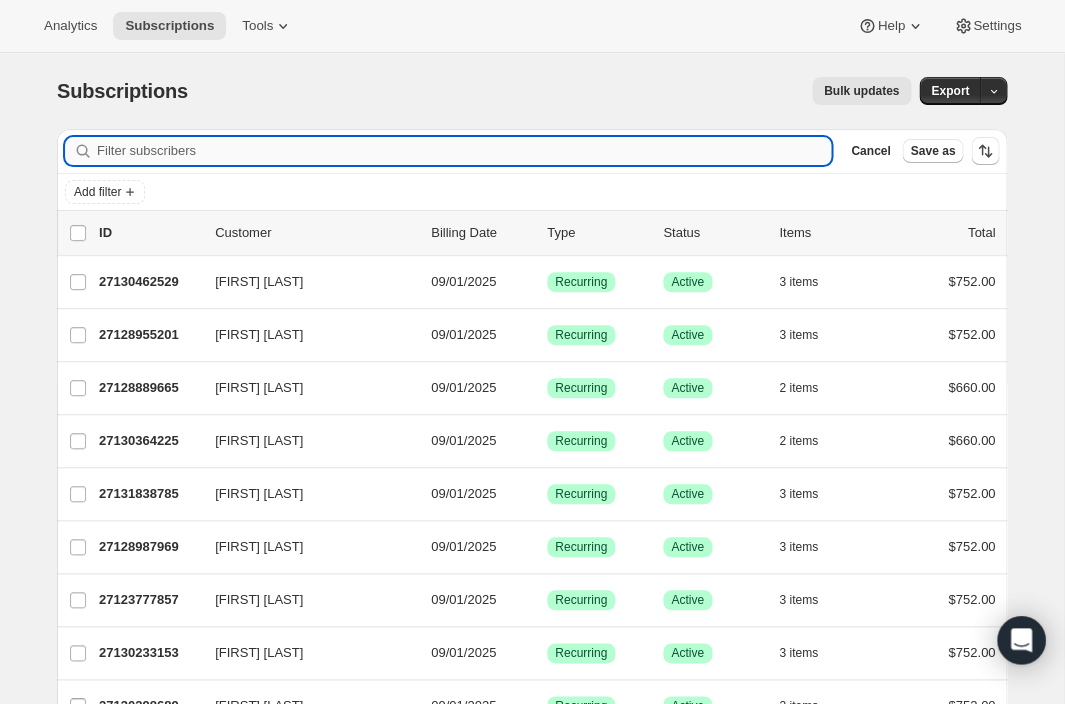 click on "Filter subscribers" at bounding box center [464, 151] 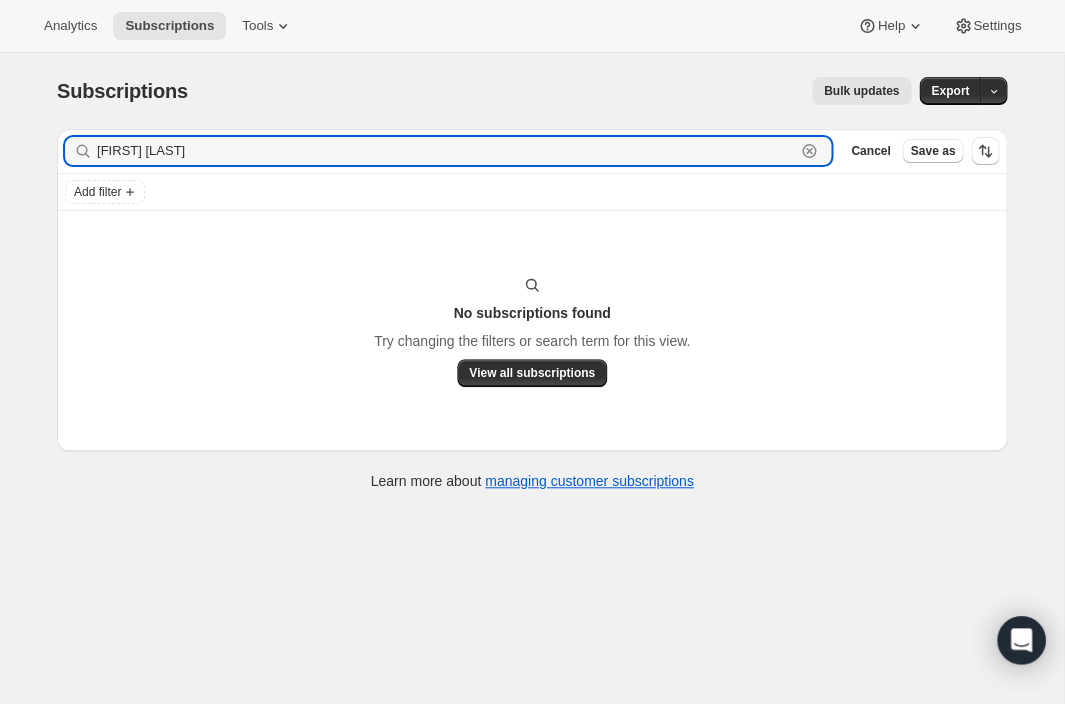 drag, startPoint x: 246, startPoint y: 145, endPoint x: 79, endPoint y: 145, distance: 167 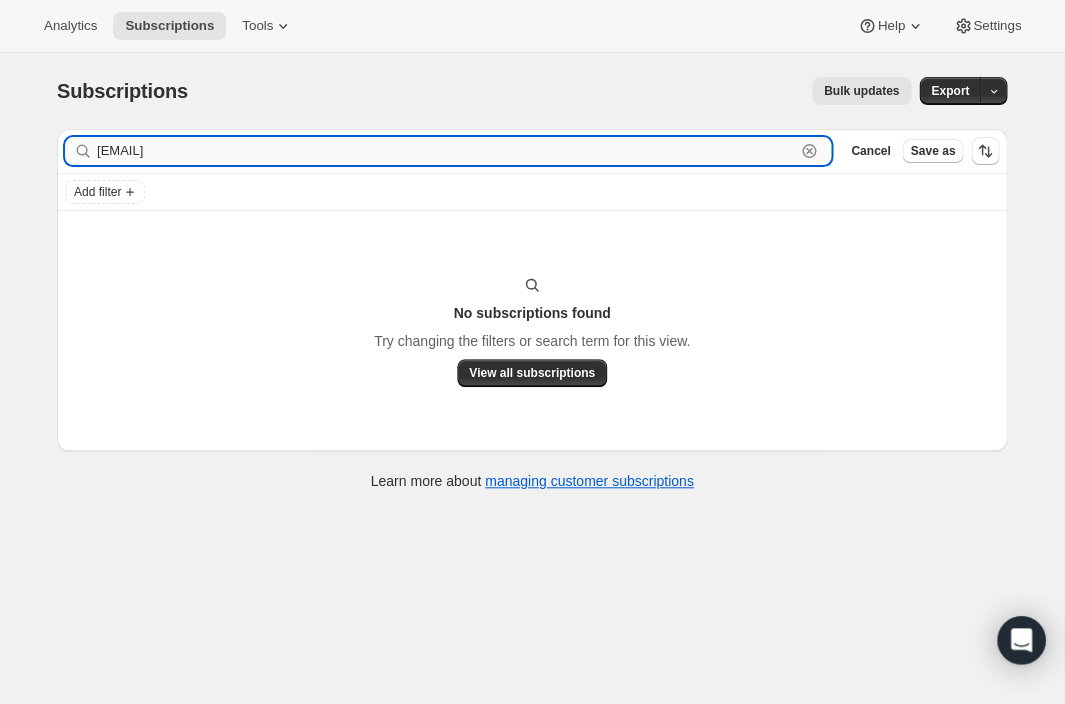 click on "katieod35@att.net" at bounding box center (446, 151) 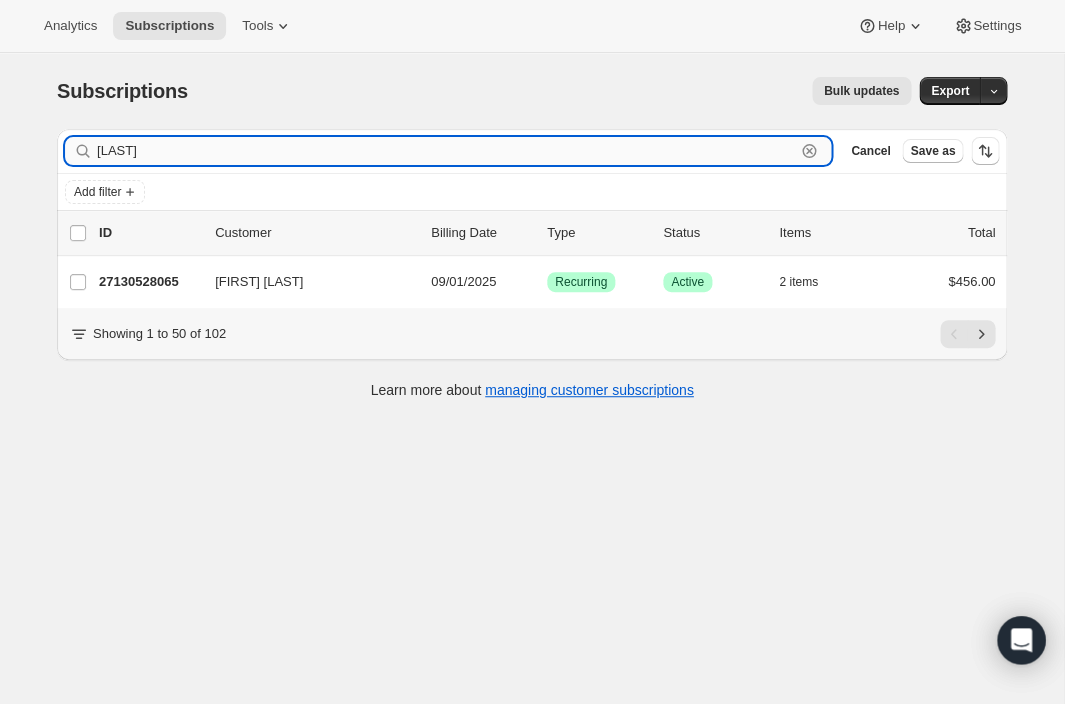 type on "kauffman" 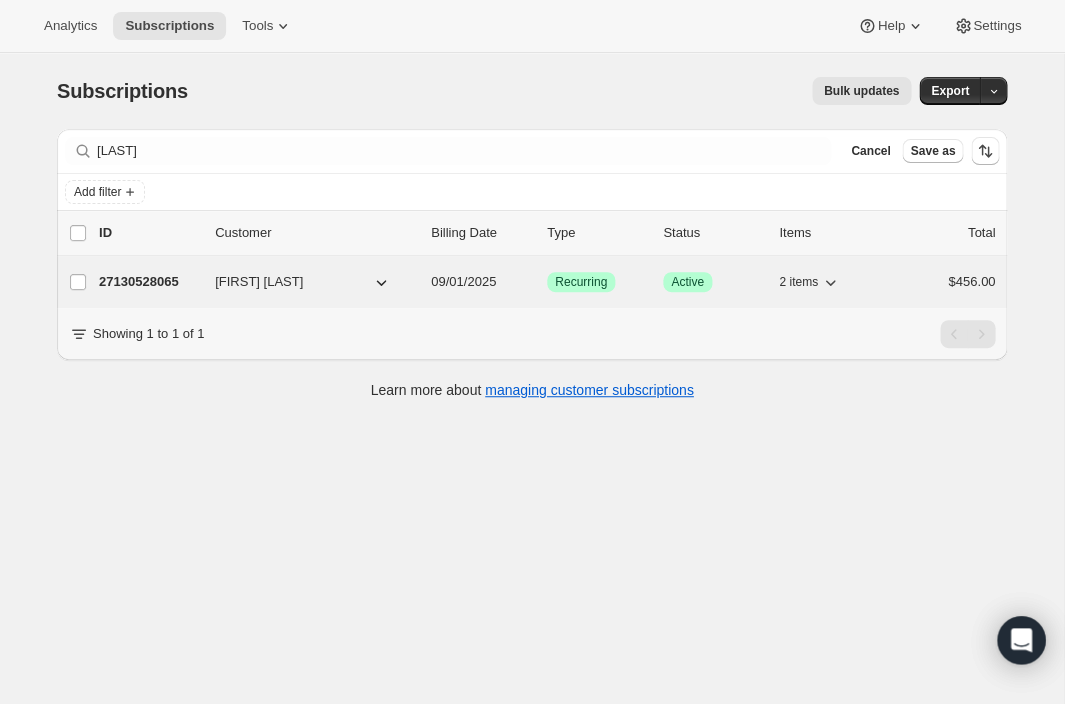 click on "27130528065" at bounding box center (149, 282) 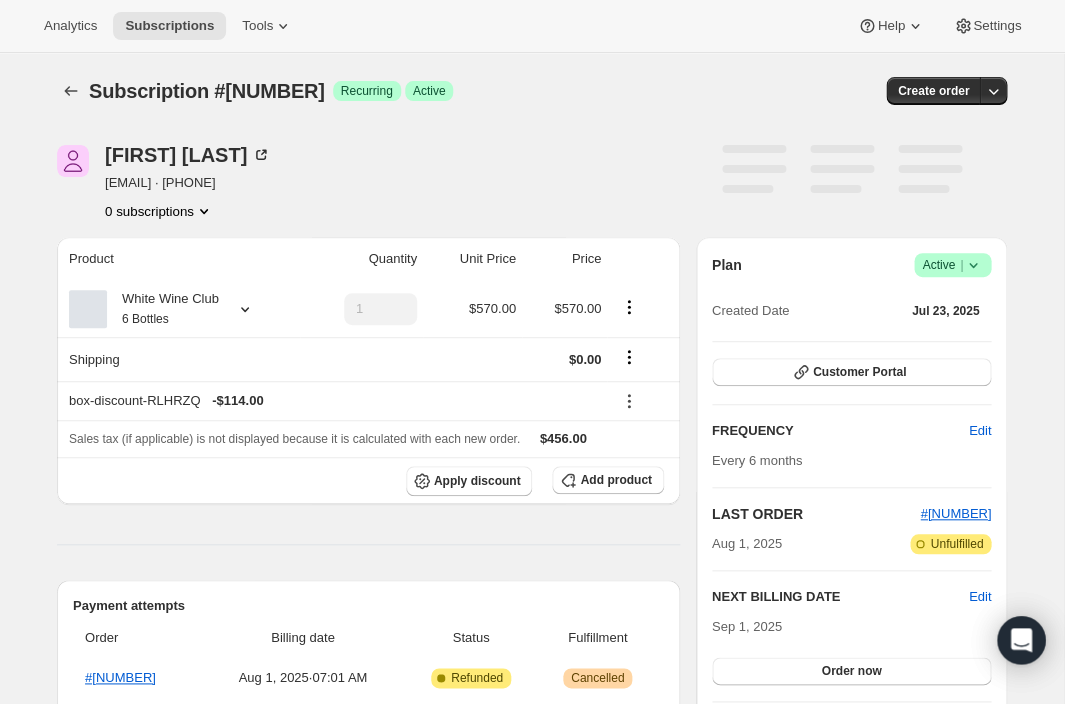 click on "Plan Success Active | Created Date Jul 23, 2025" at bounding box center [851, 289] 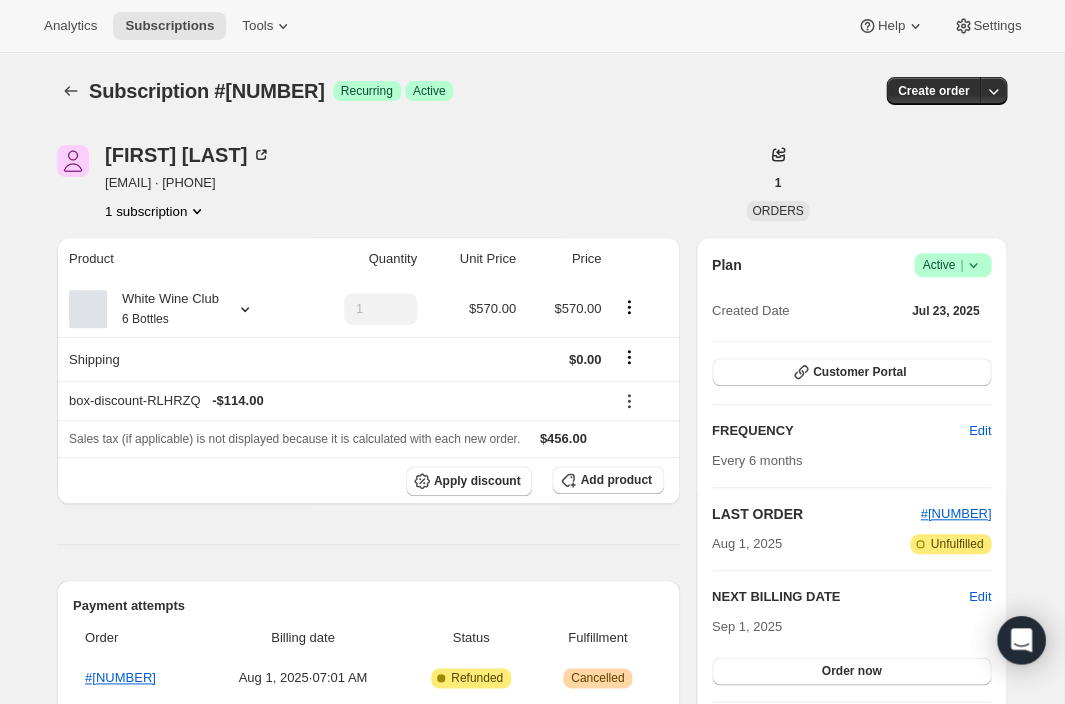 click 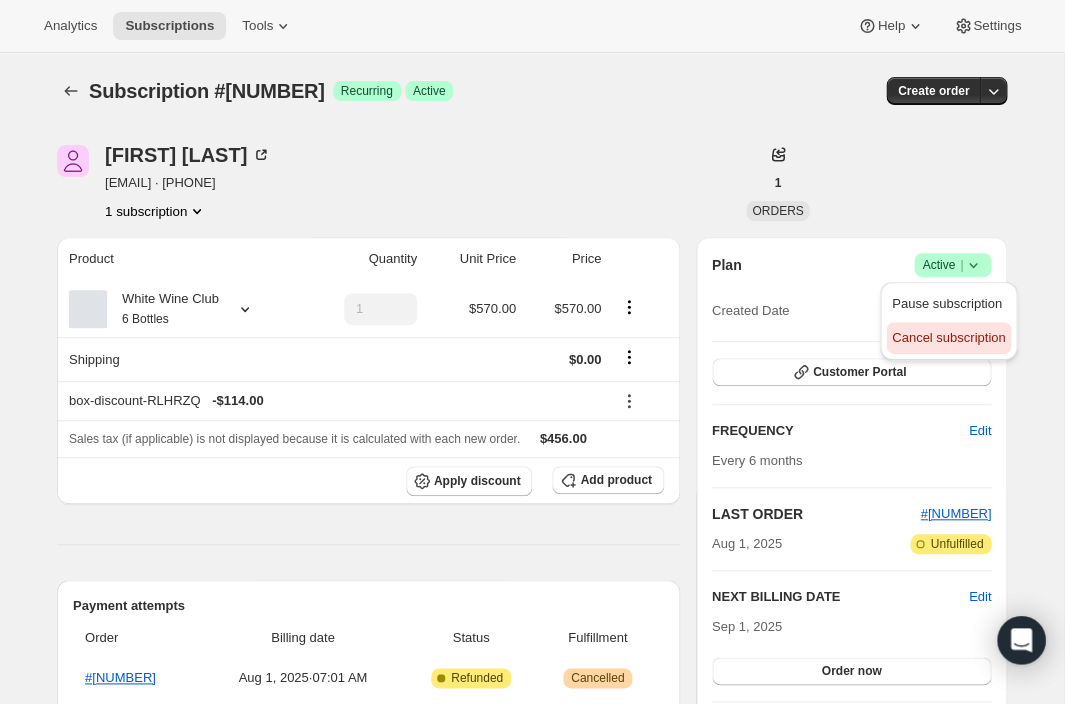 click on "Cancel subscription" at bounding box center [948, 338] 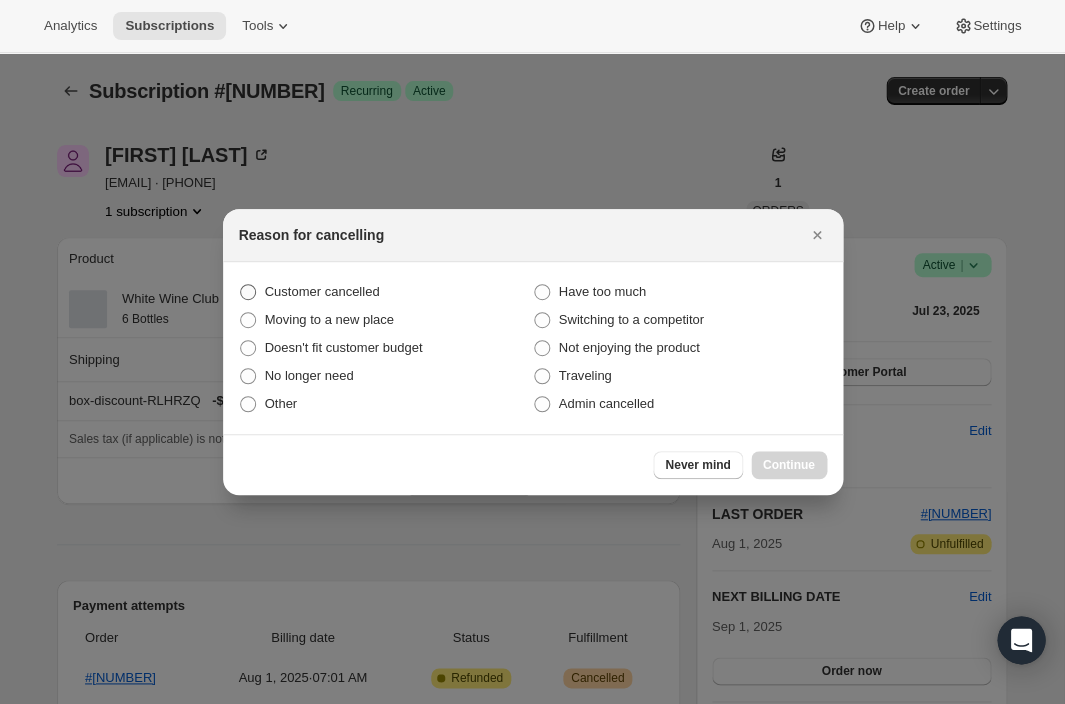 click on "Customer cancelled" at bounding box center (322, 291) 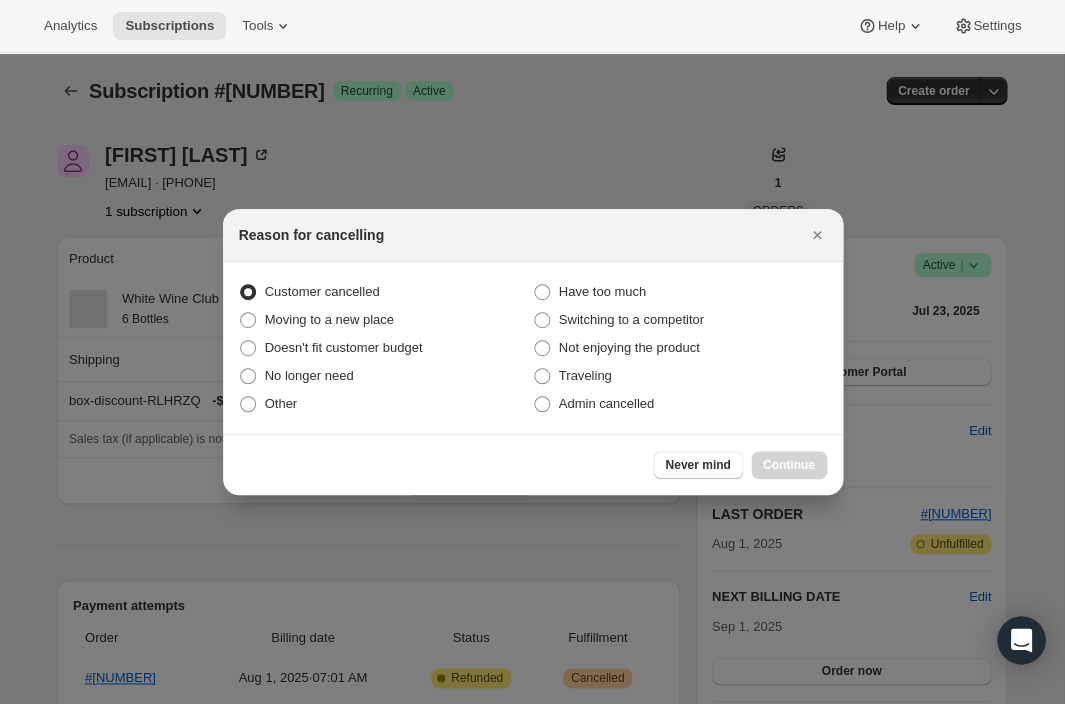 radio on "true" 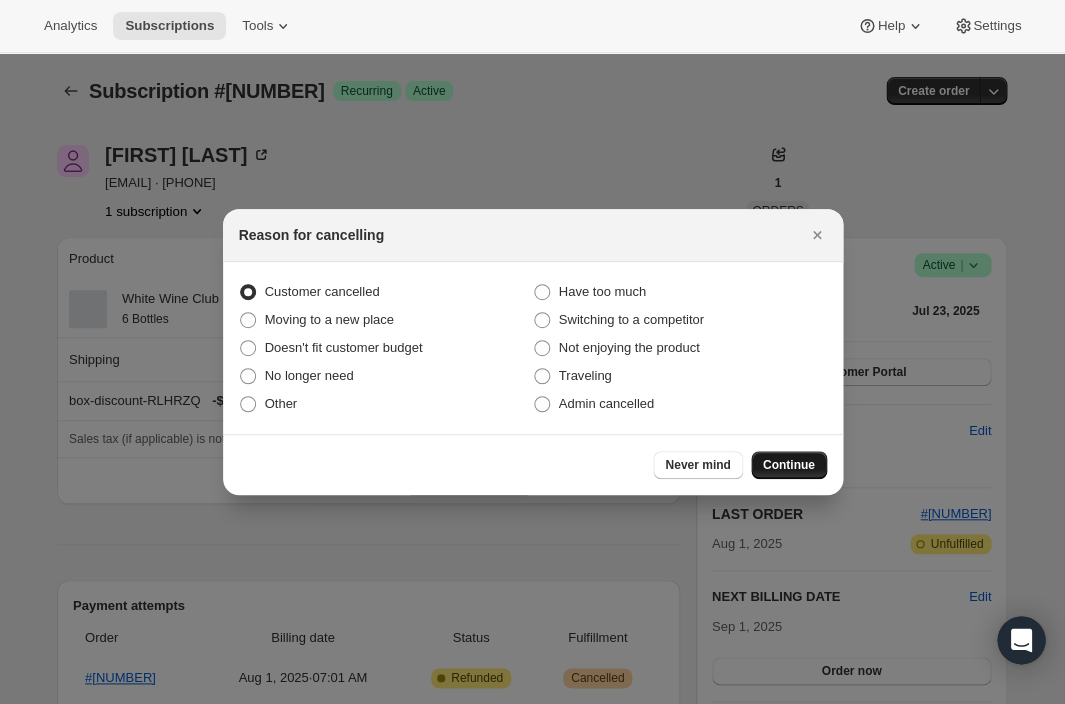 click on "Continue" at bounding box center (789, 465) 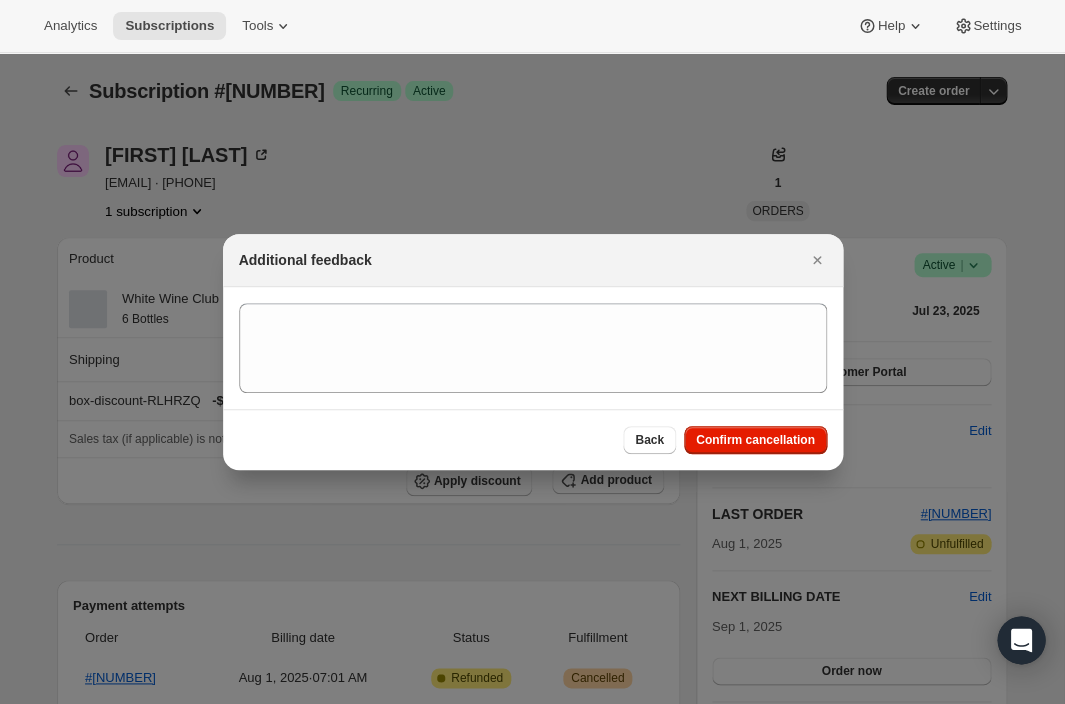 click on "Back Confirm cancellation" at bounding box center (533, 439) 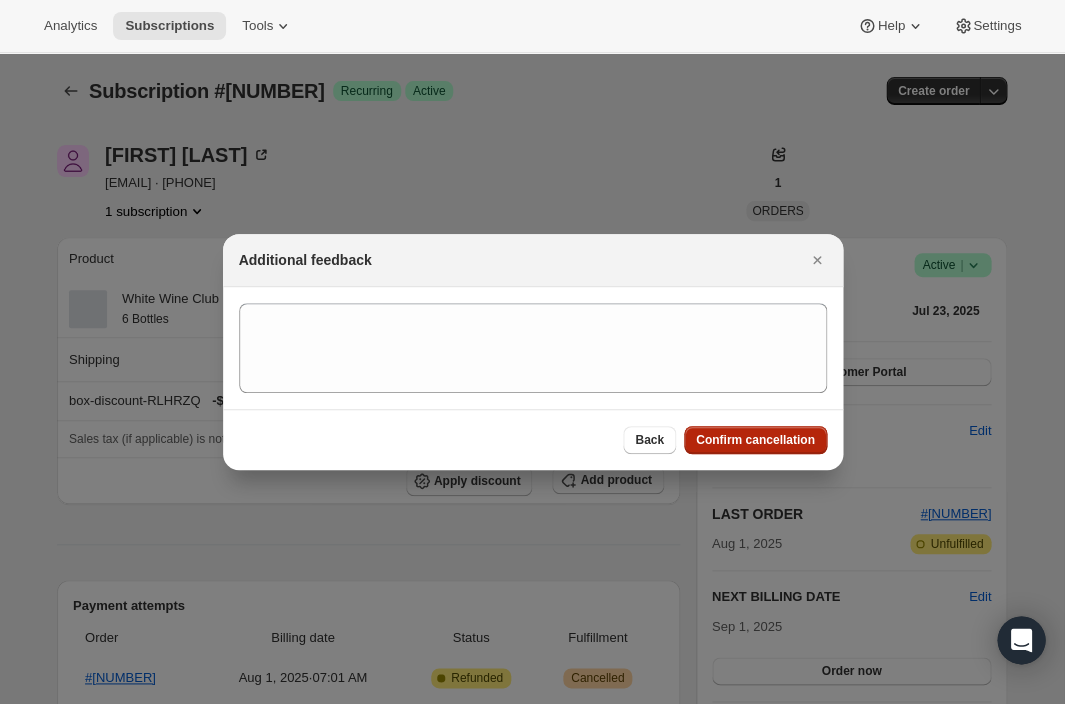 click on "Confirm cancellation" at bounding box center [755, 440] 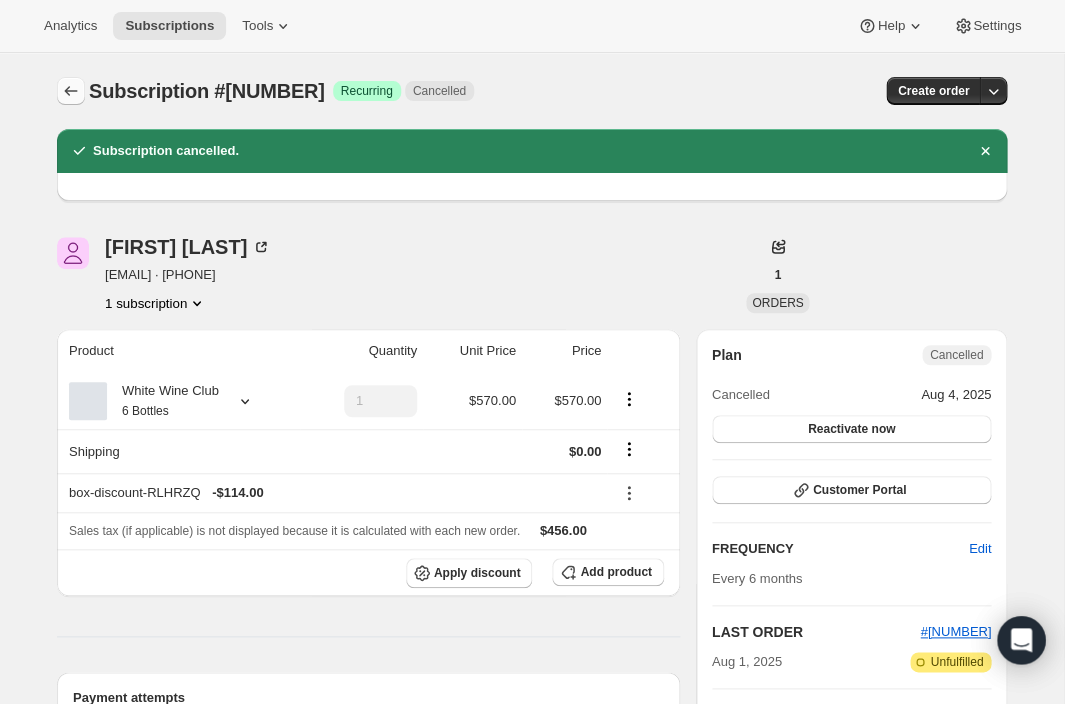scroll, scrollTop: 0, scrollLeft: 0, axis: both 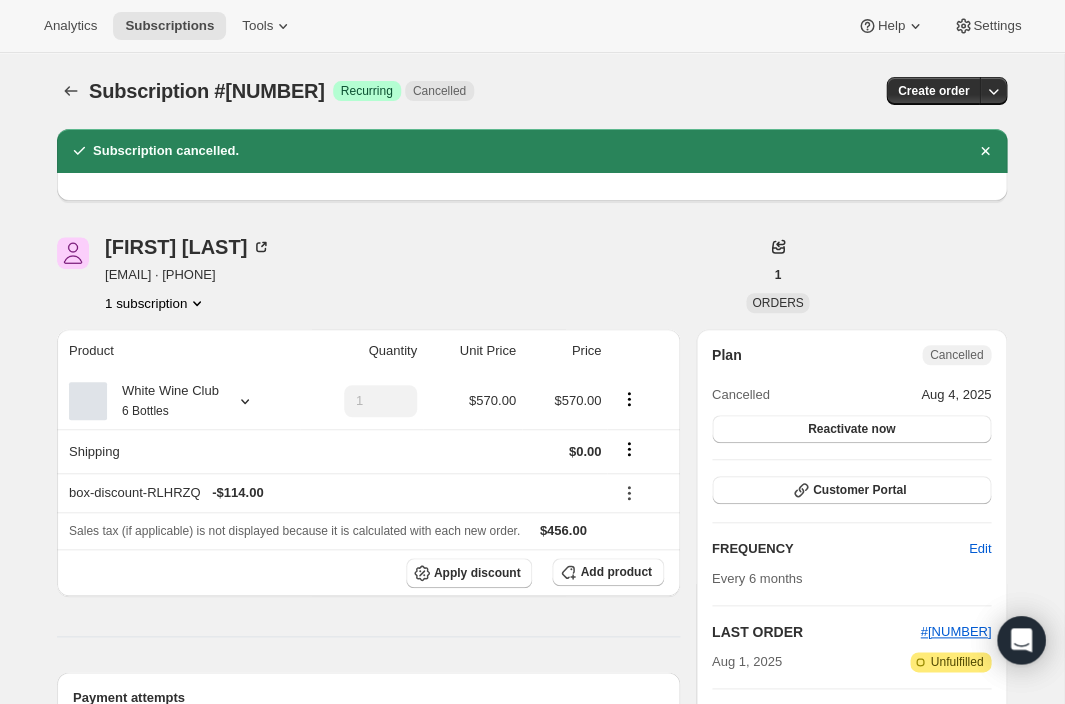 click on "Analytics Subscriptions Tools Help Settings" at bounding box center (532, 26) 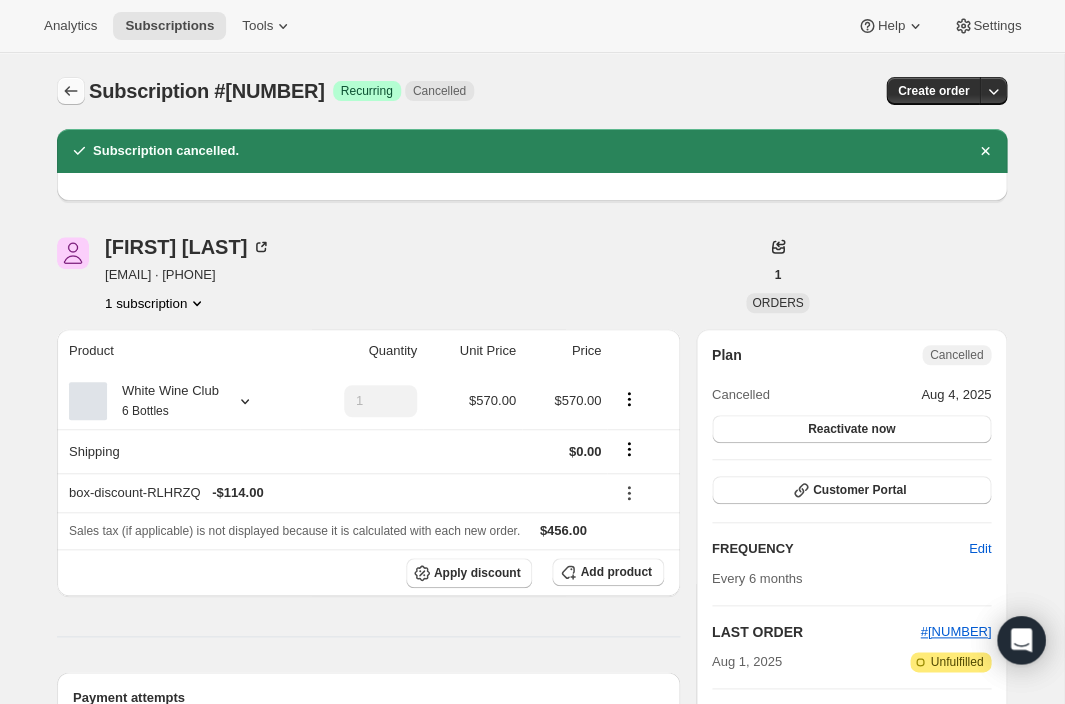 click 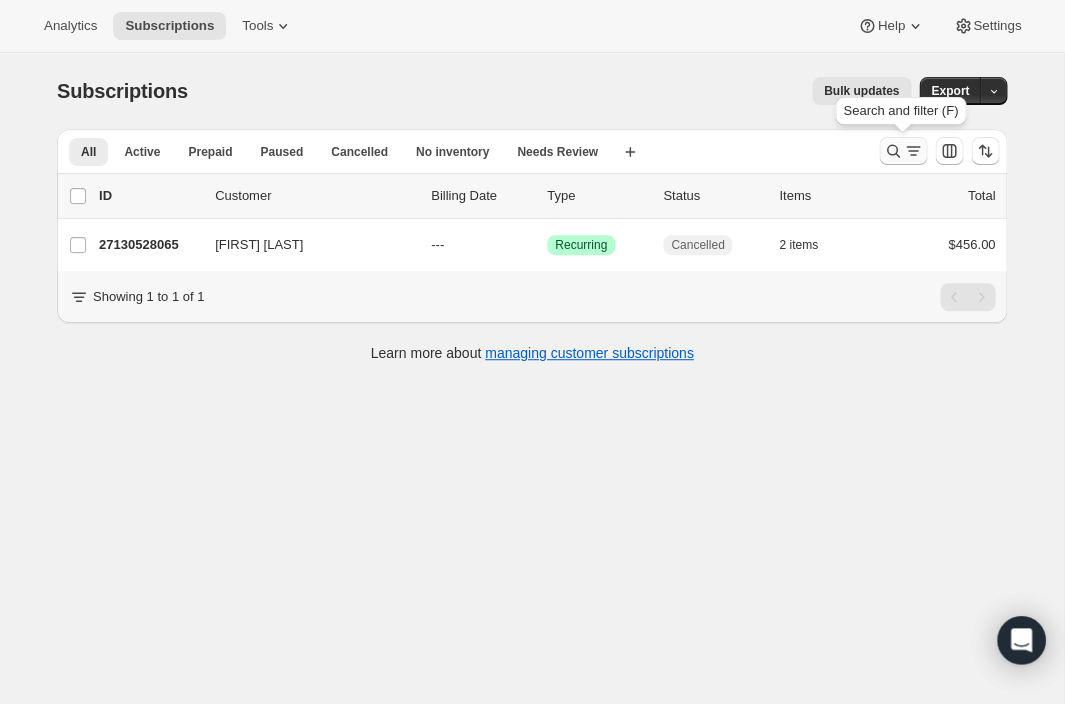 click 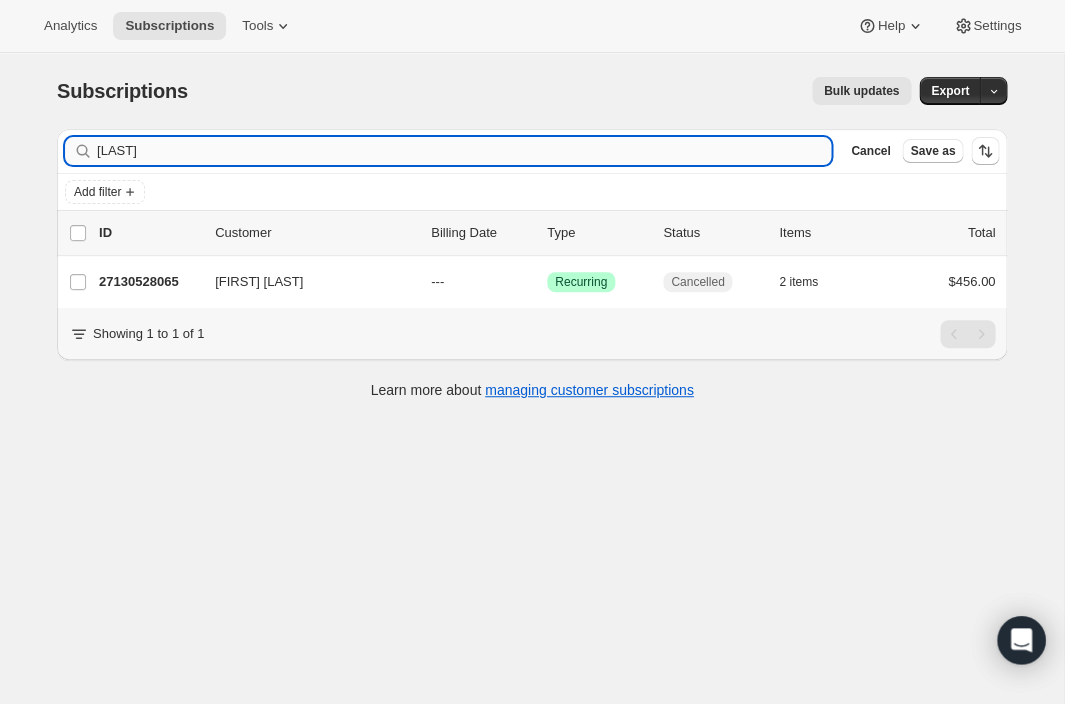 click on "kauffman" at bounding box center (464, 151) 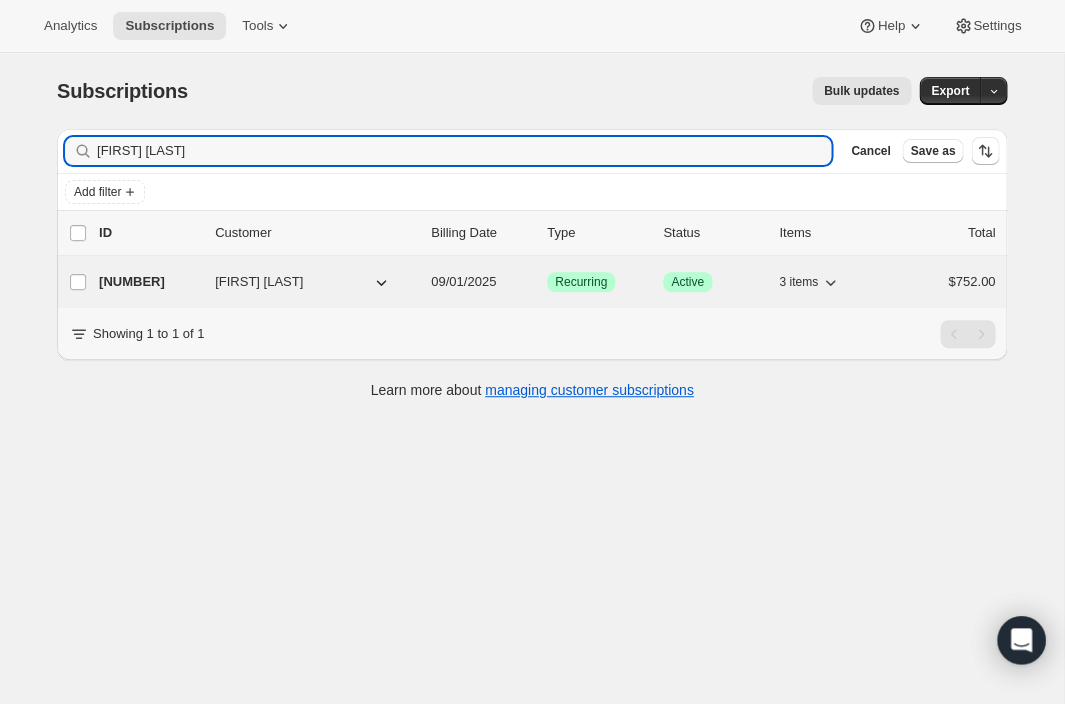type on "Dianne Nichols" 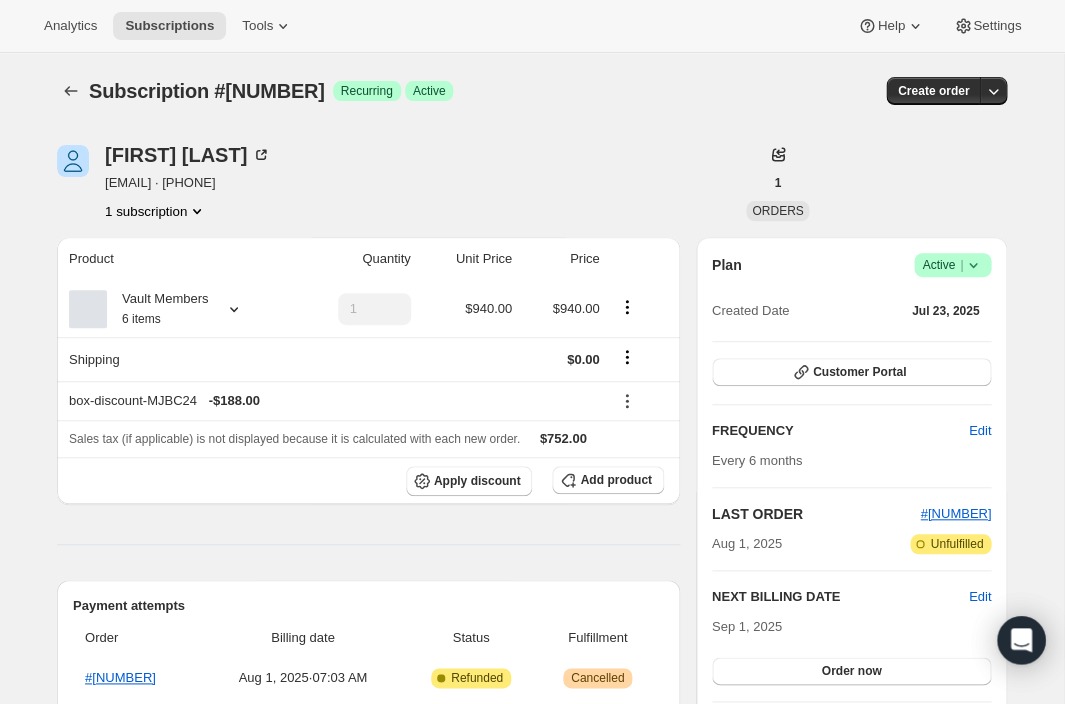 click 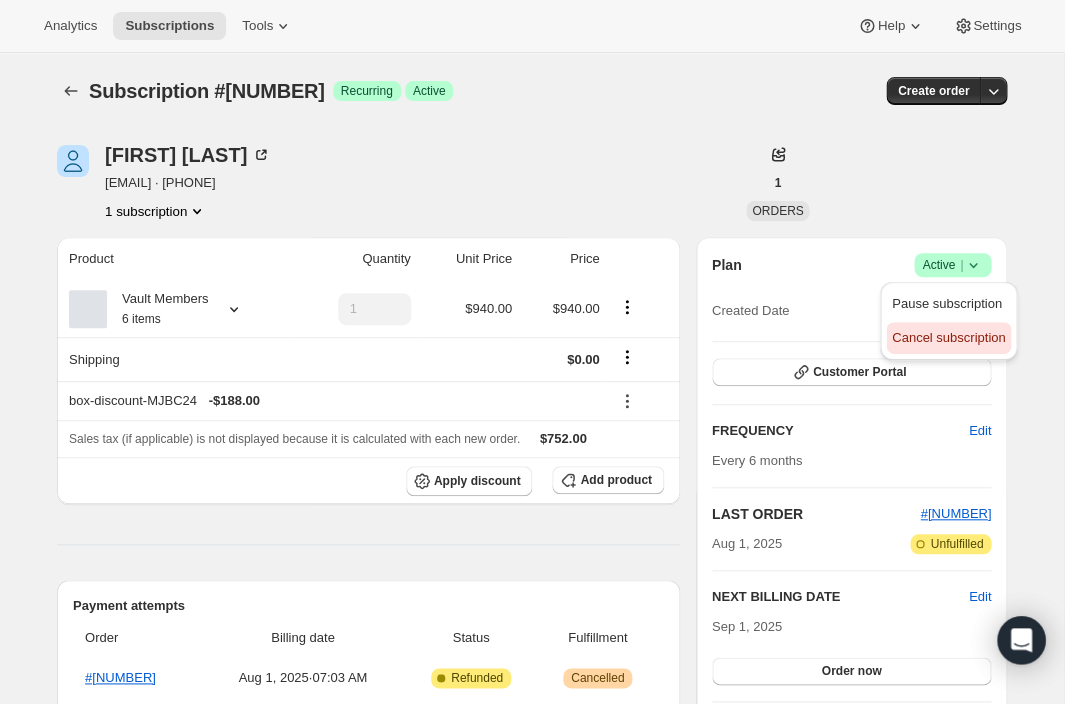 click on "Cancel subscription" at bounding box center (948, 338) 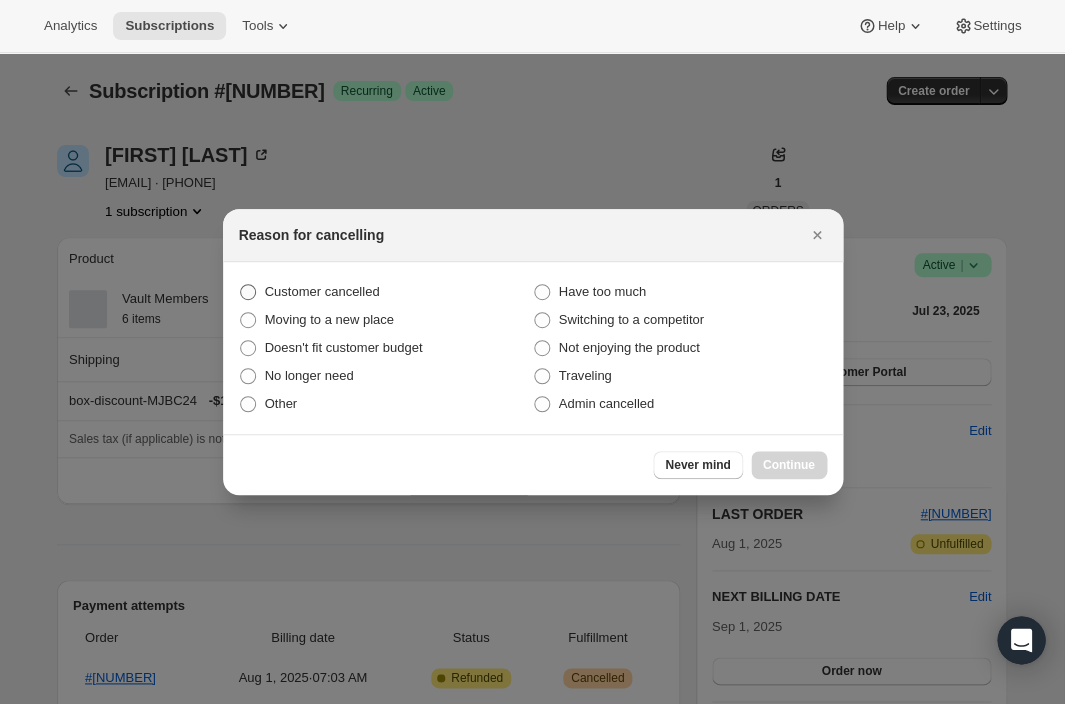 click on "Customer cancelled" at bounding box center [322, 291] 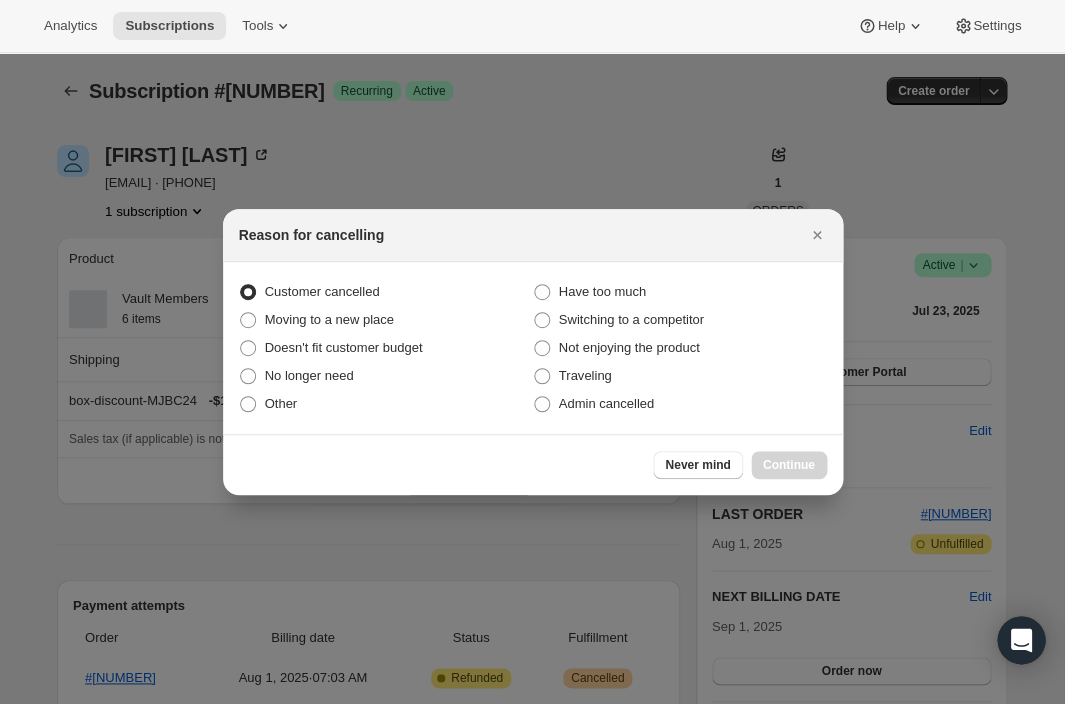 radio on "true" 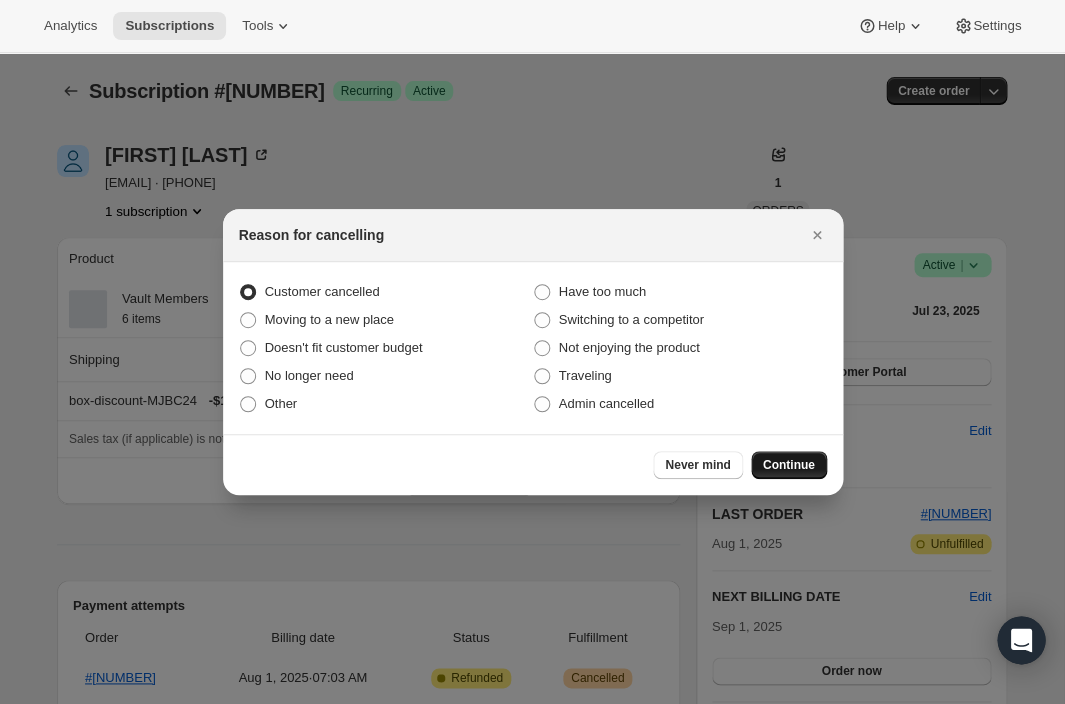 click on "Continue" at bounding box center (789, 465) 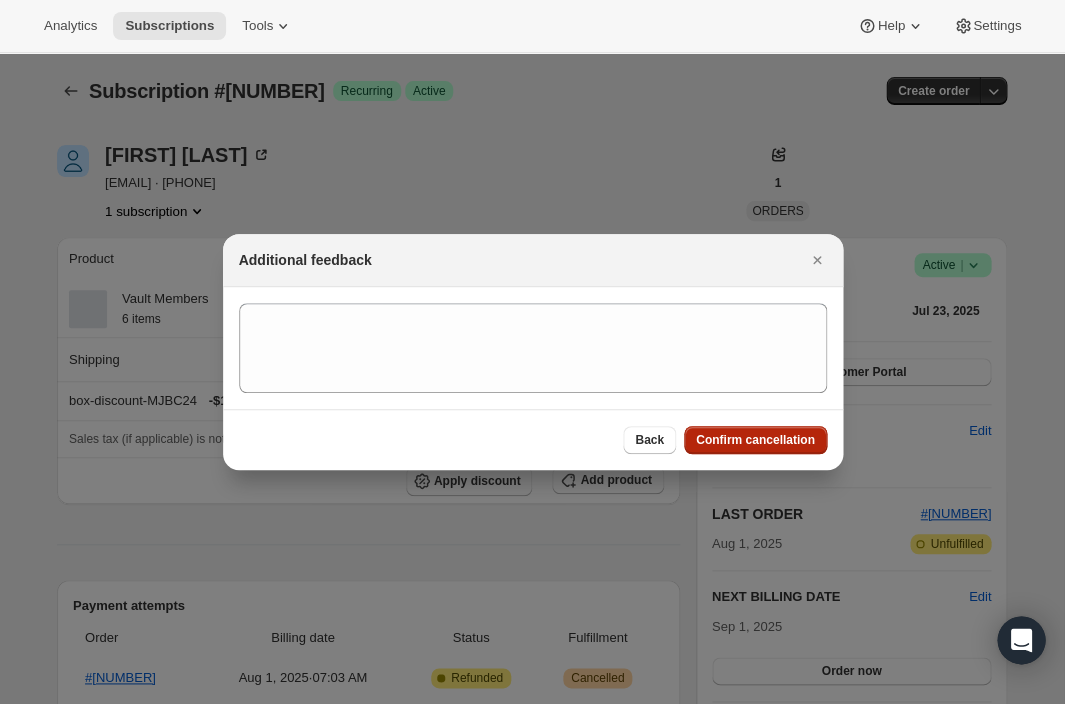 click on "Confirm cancellation" at bounding box center (755, 440) 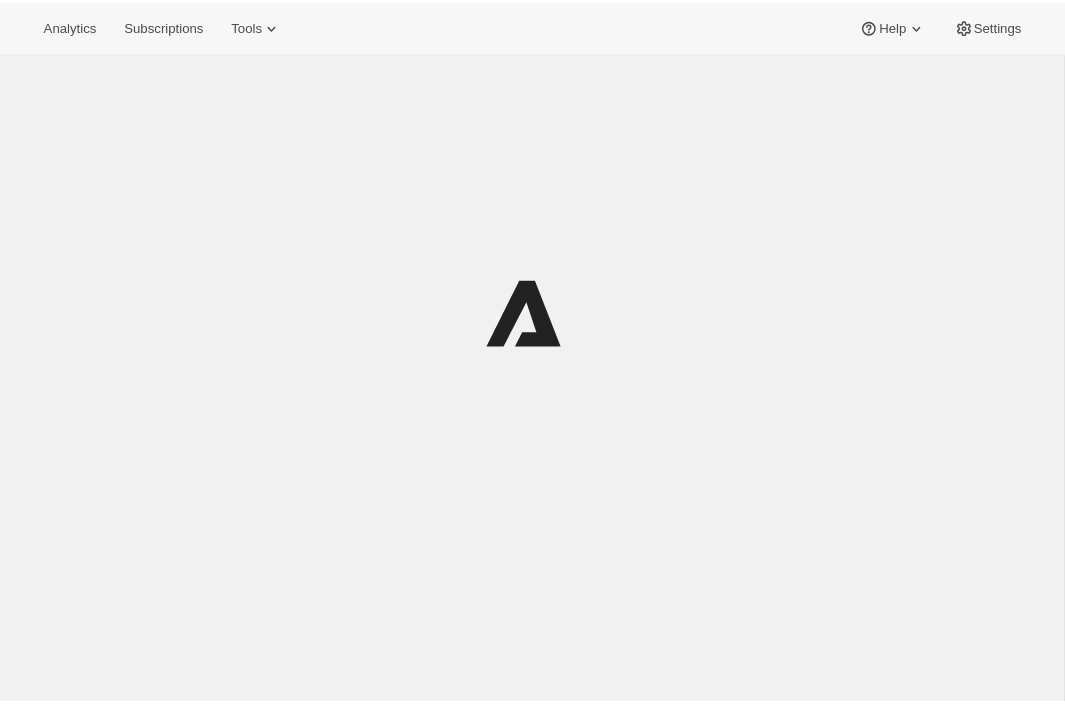scroll, scrollTop: 0, scrollLeft: 0, axis: both 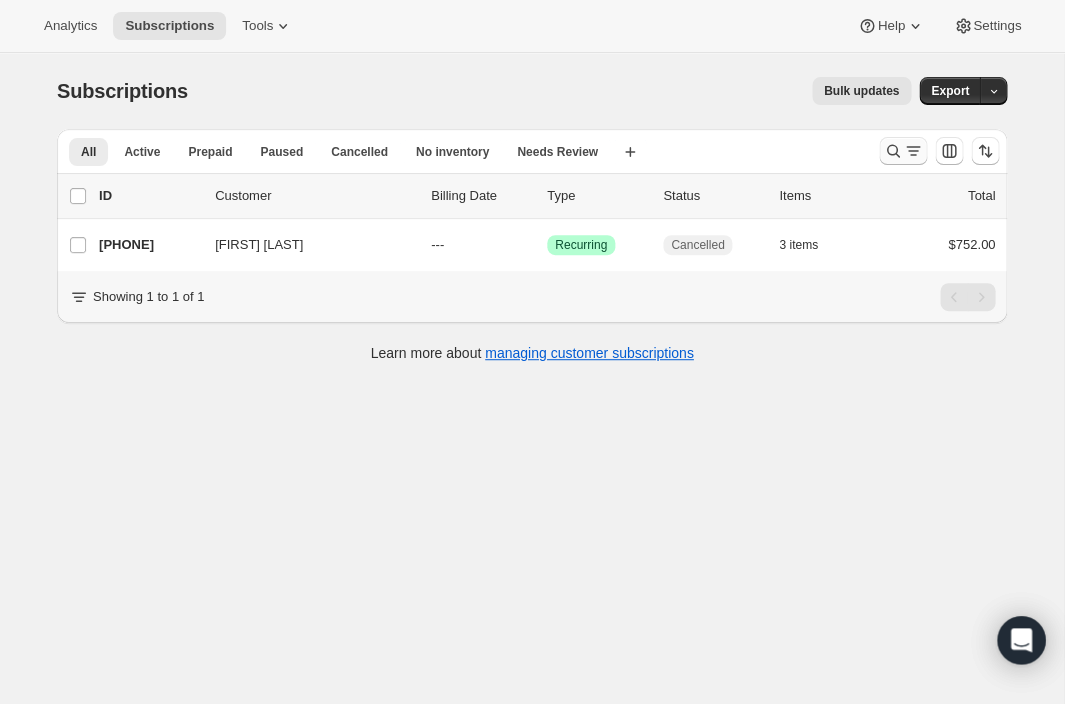 click 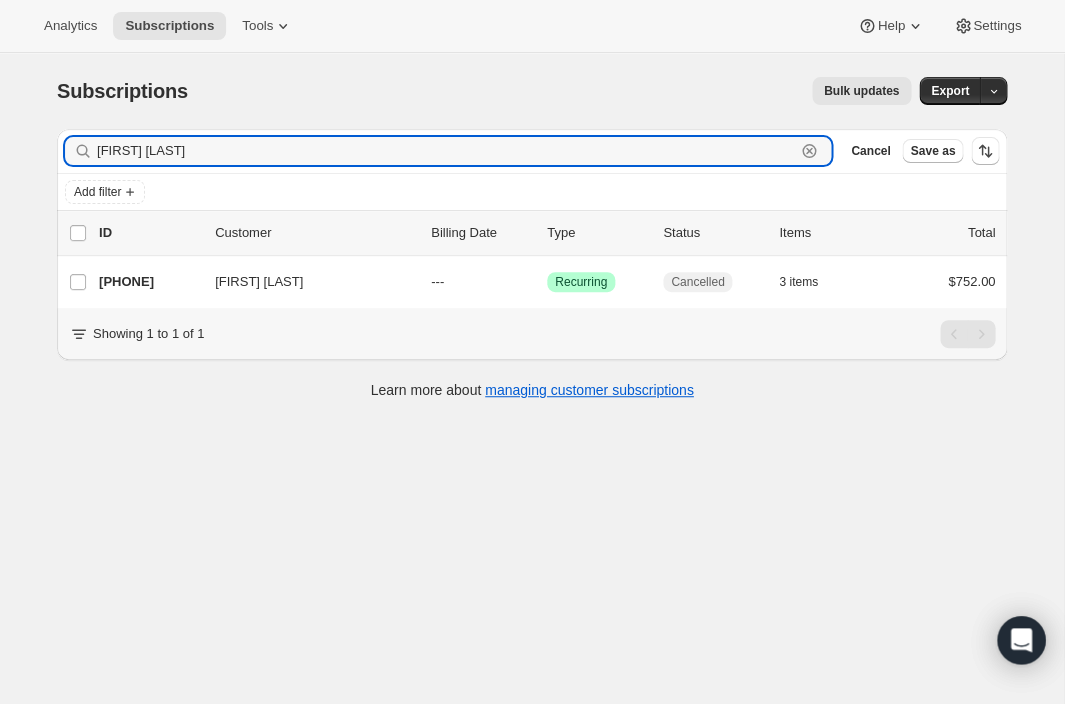drag, startPoint x: 429, startPoint y: 146, endPoint x: 41, endPoint y: 141, distance: 388.03223 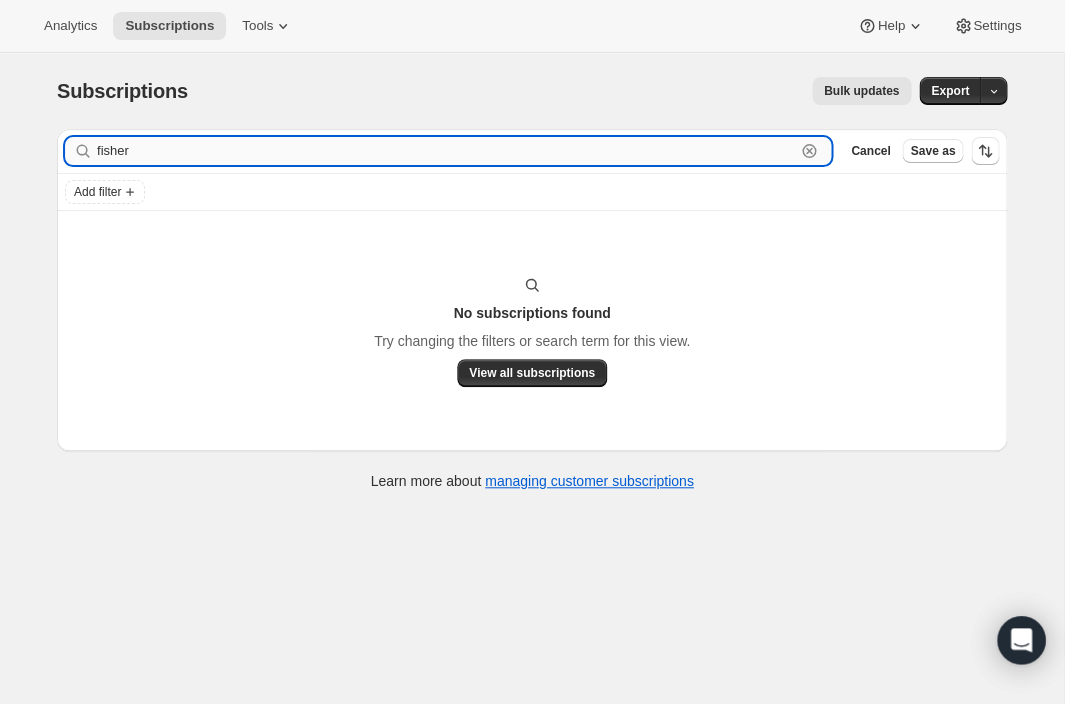 click on "fisher" at bounding box center (446, 151) 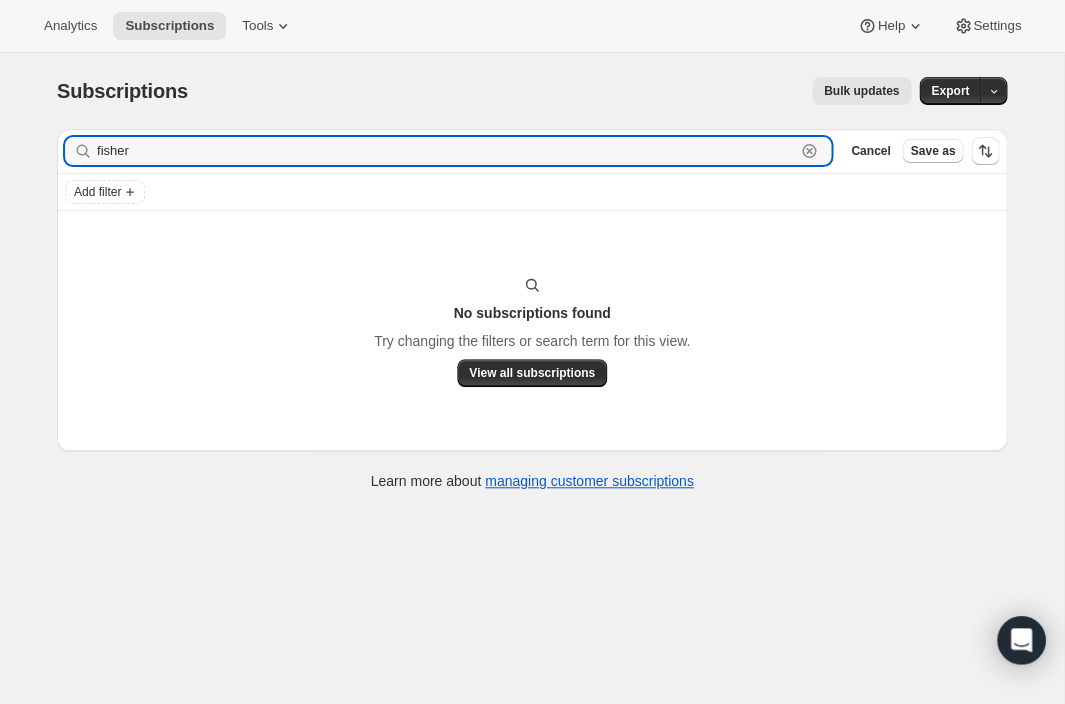 type on "fisher" 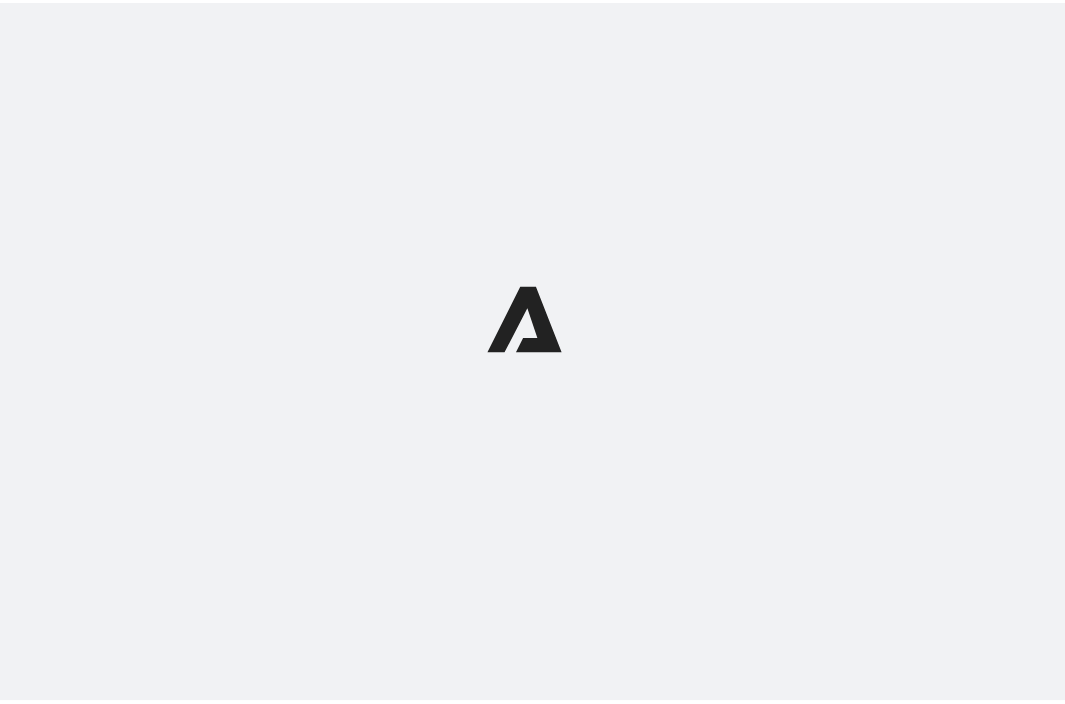 scroll, scrollTop: 0, scrollLeft: 0, axis: both 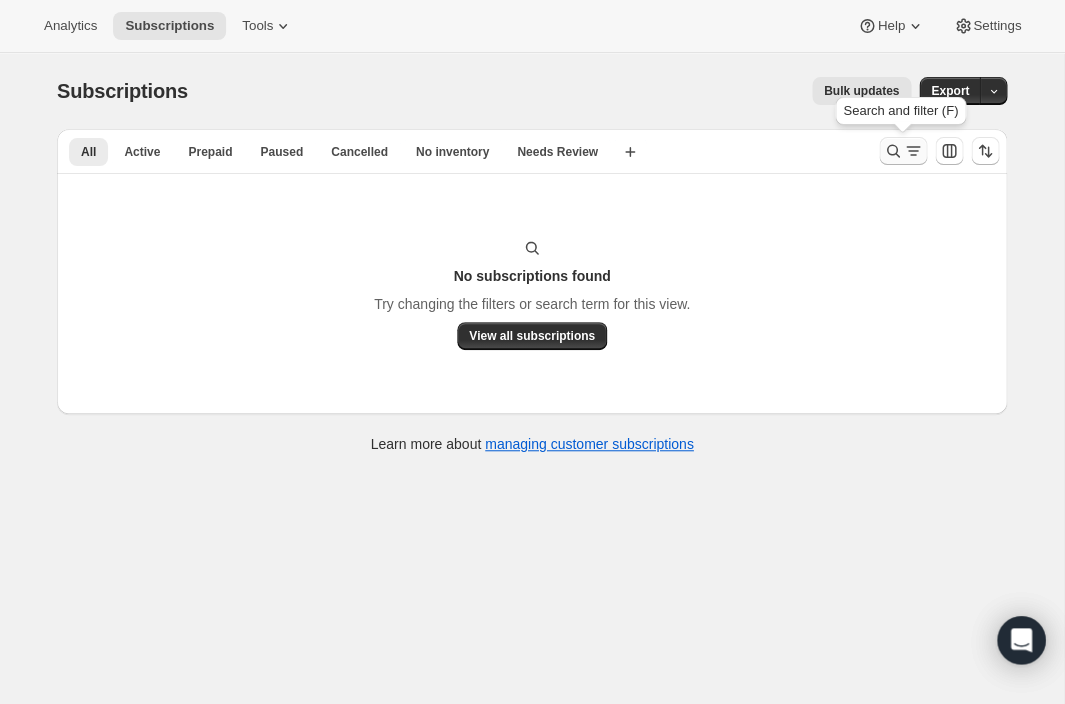 click 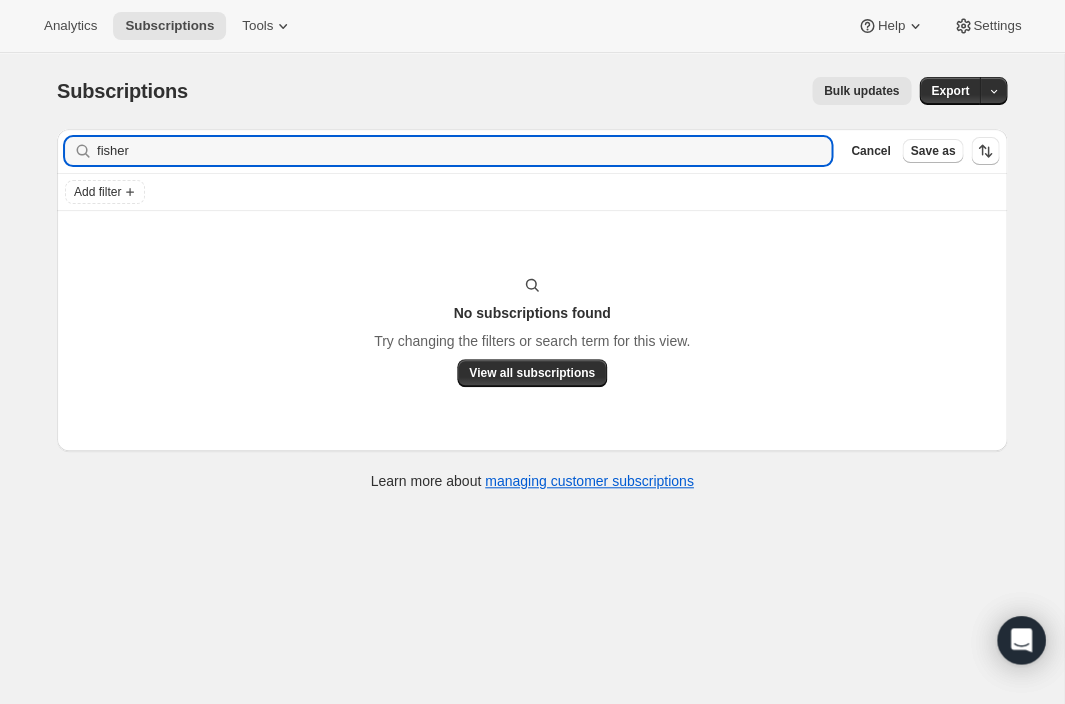 click on "[FIRST] [LAST]" at bounding box center (448, 151) 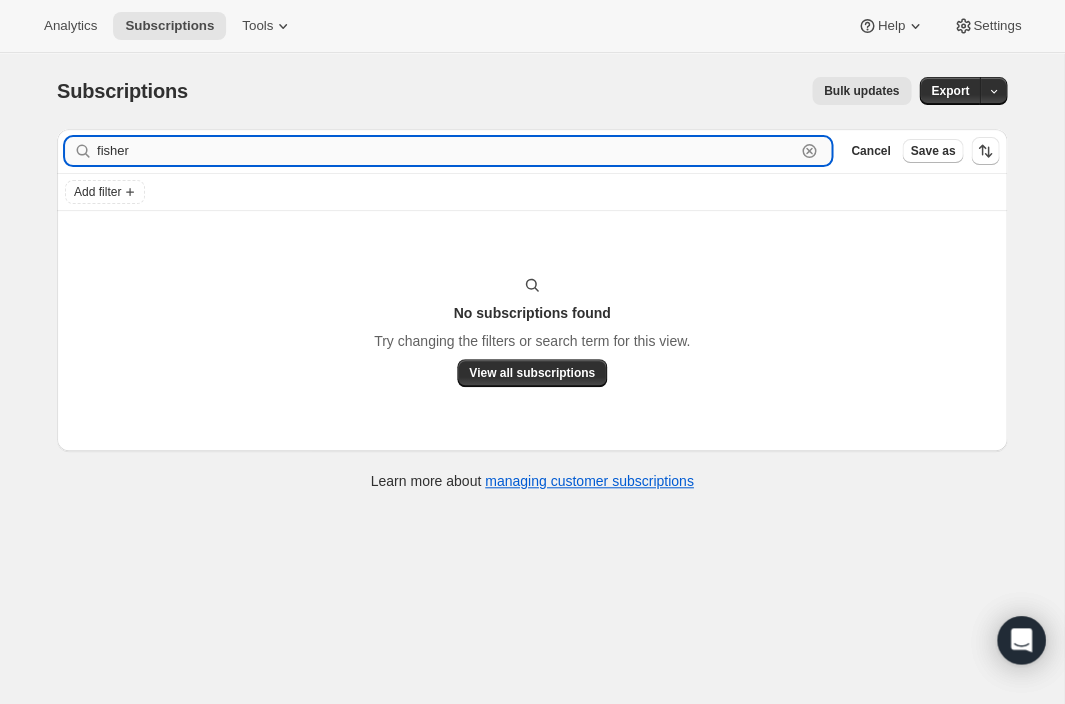 click on "fisher" at bounding box center (446, 151) 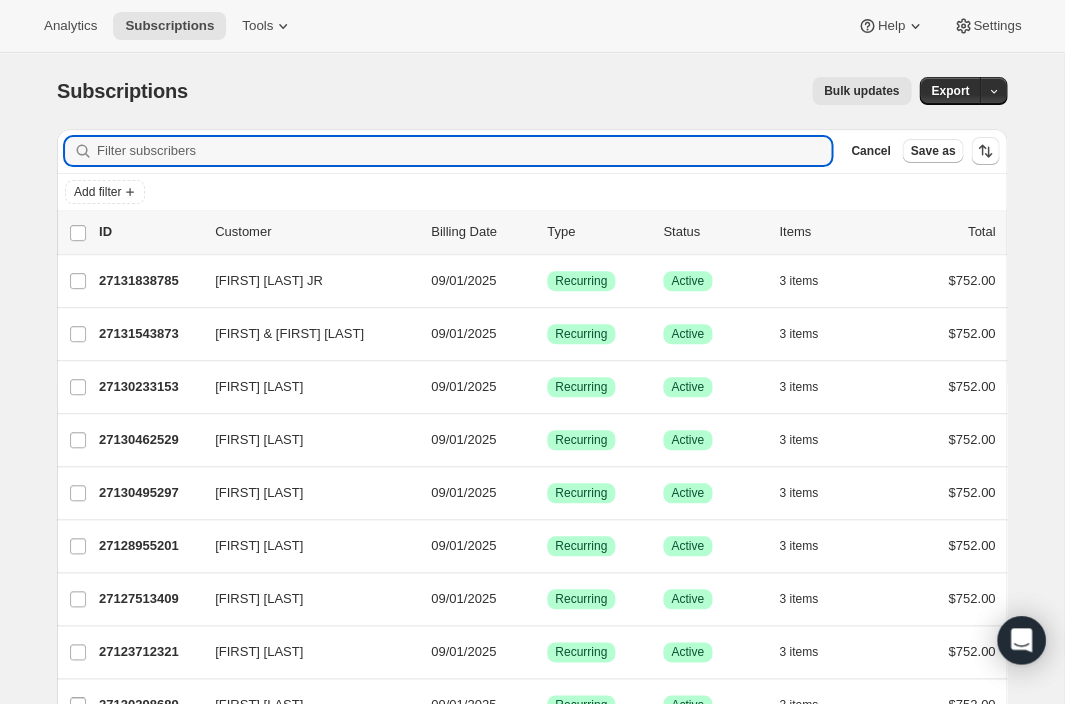 type 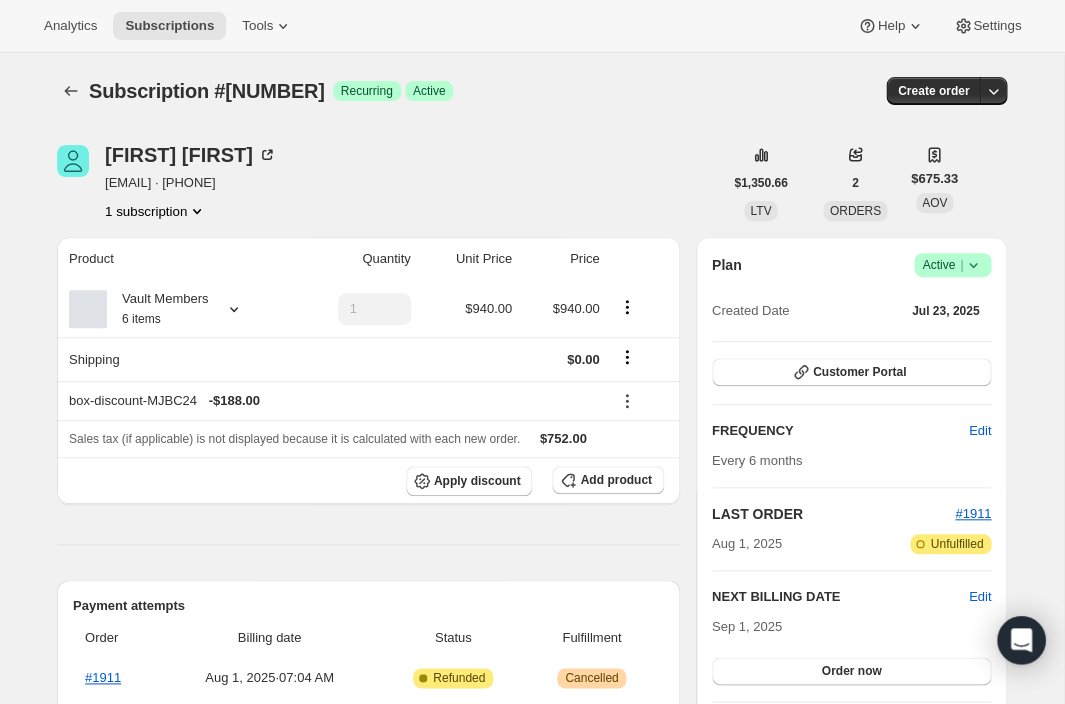 scroll, scrollTop: 52, scrollLeft: 0, axis: vertical 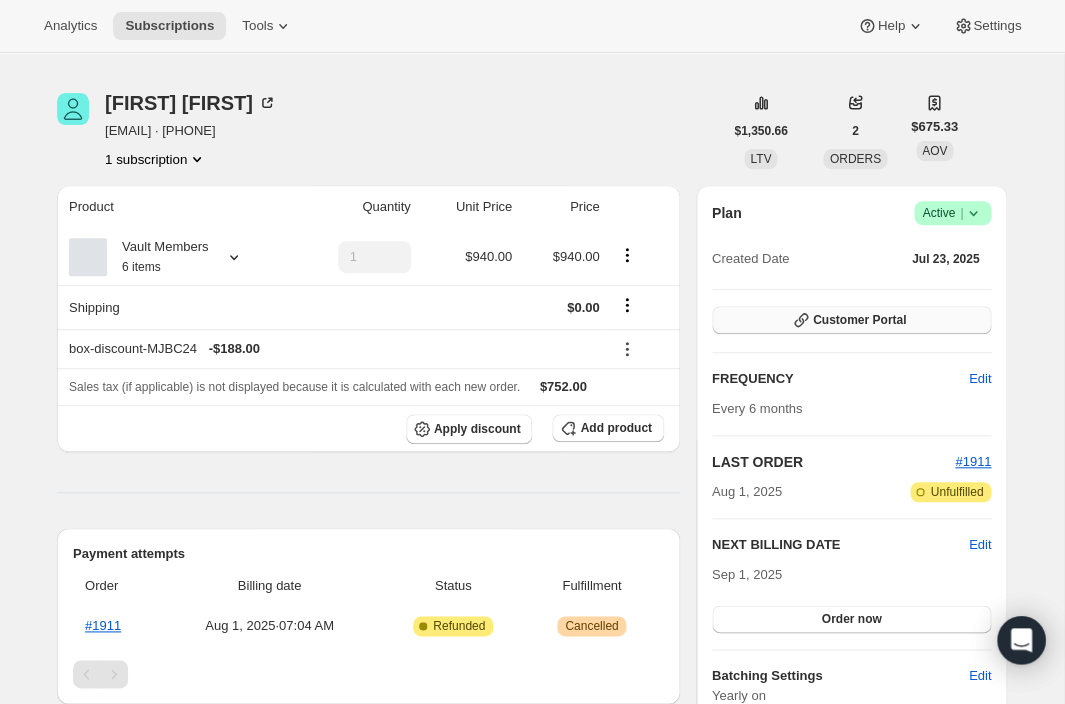 click on "Customer Portal" at bounding box center (859, 320) 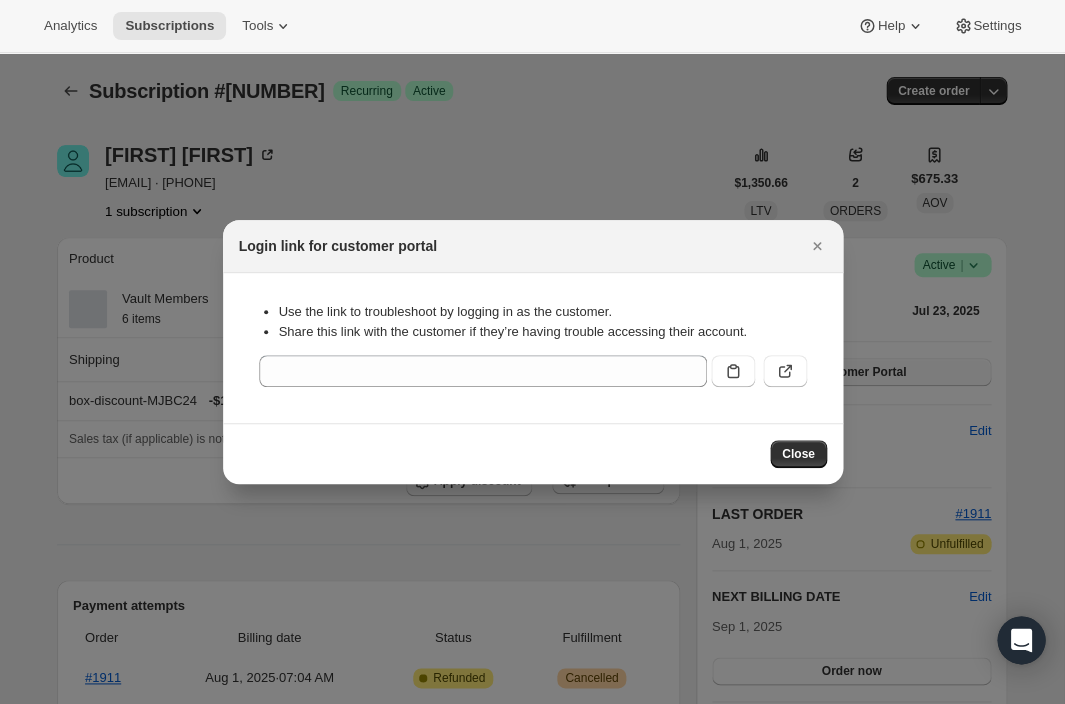 scroll, scrollTop: 0, scrollLeft: 0, axis: both 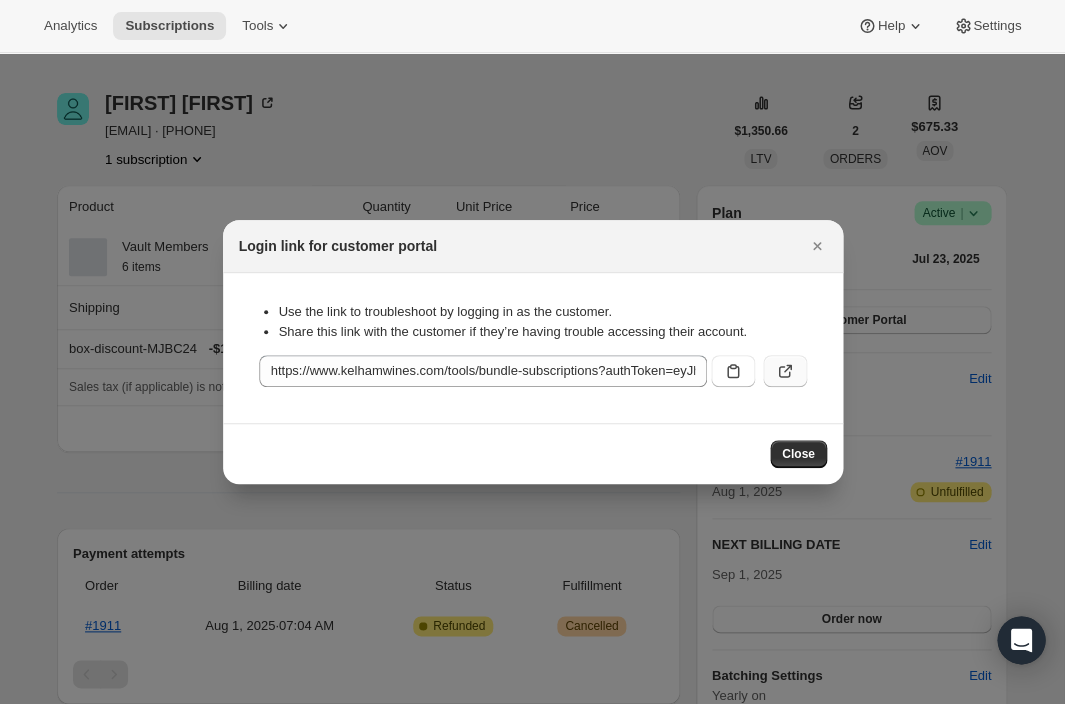 click 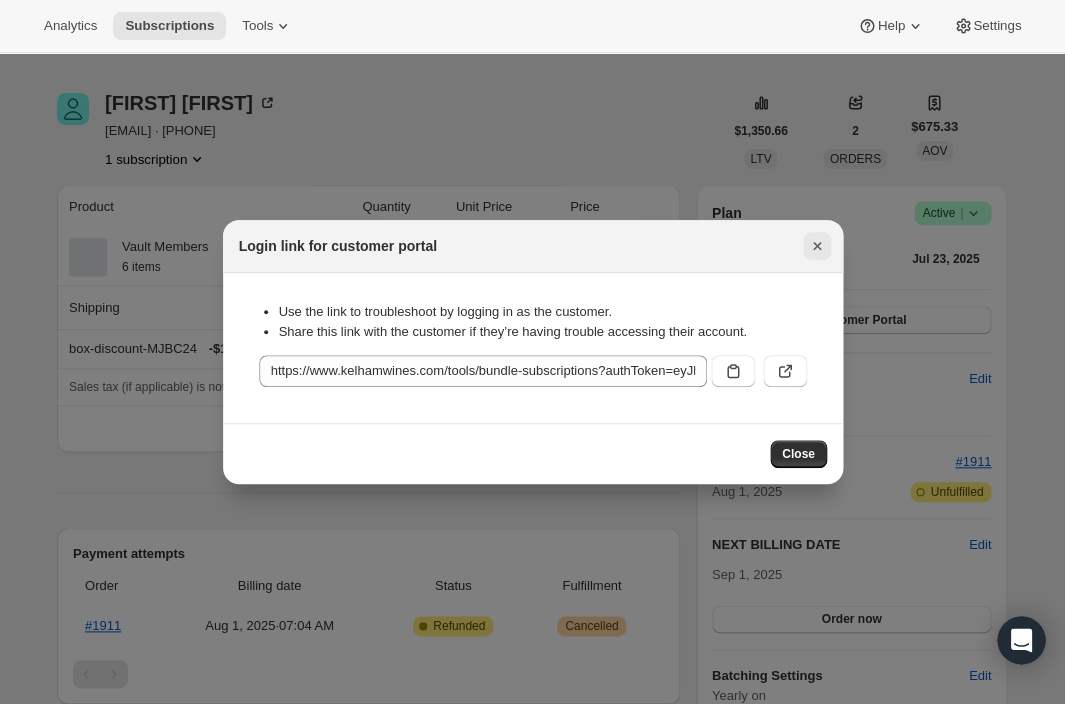 click at bounding box center (817, 246) 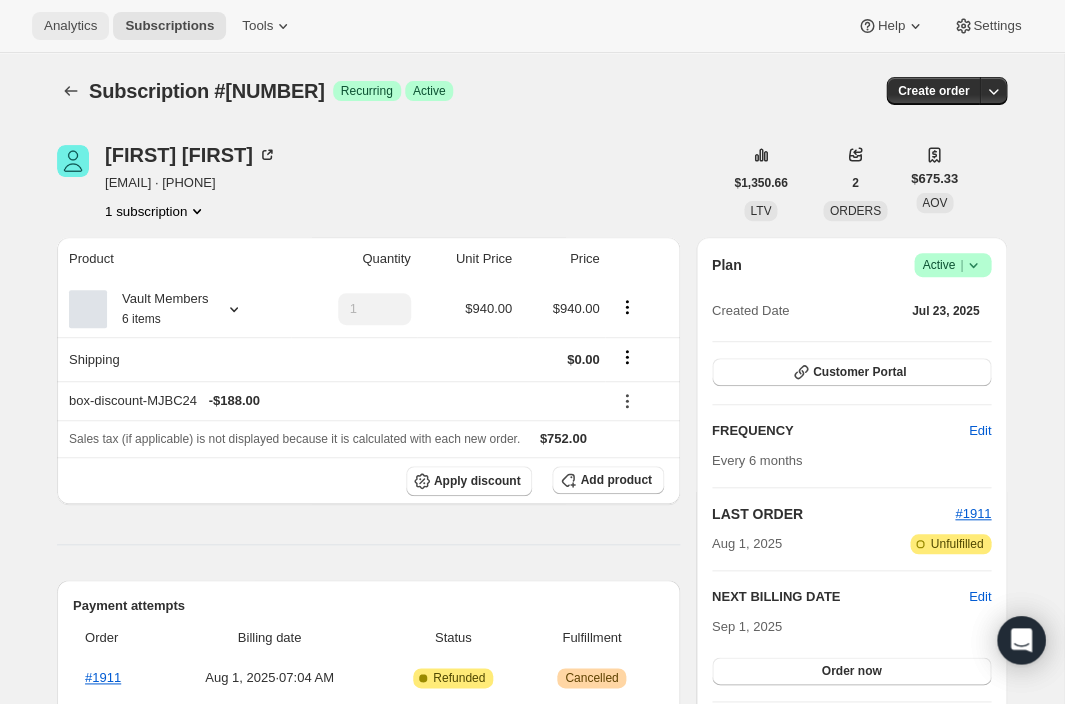 scroll, scrollTop: 0, scrollLeft: 0, axis: both 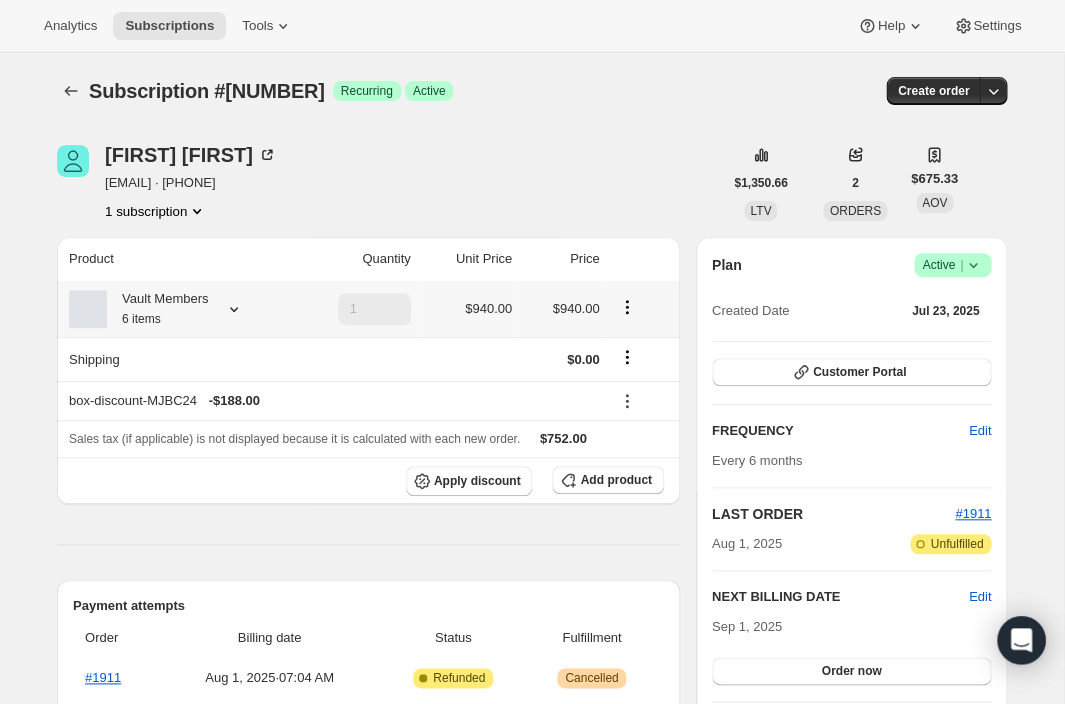 click 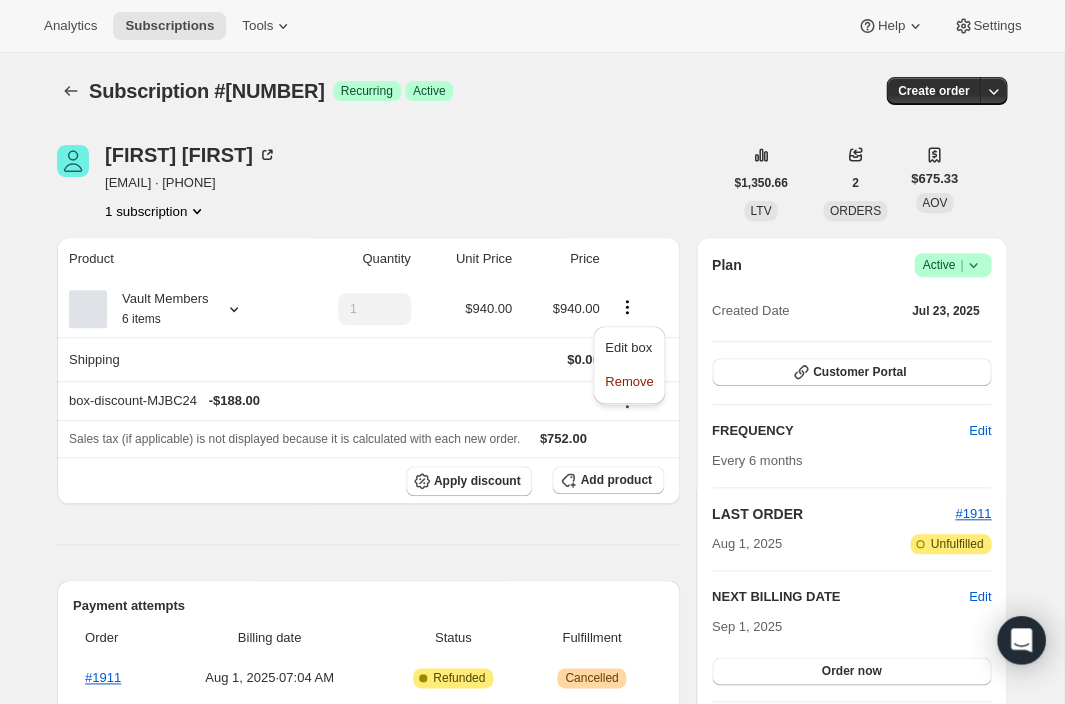 click on "[FIRST] [LAST] [EMAIL] · [PHONE] 1 subscription" at bounding box center [389, 183] 